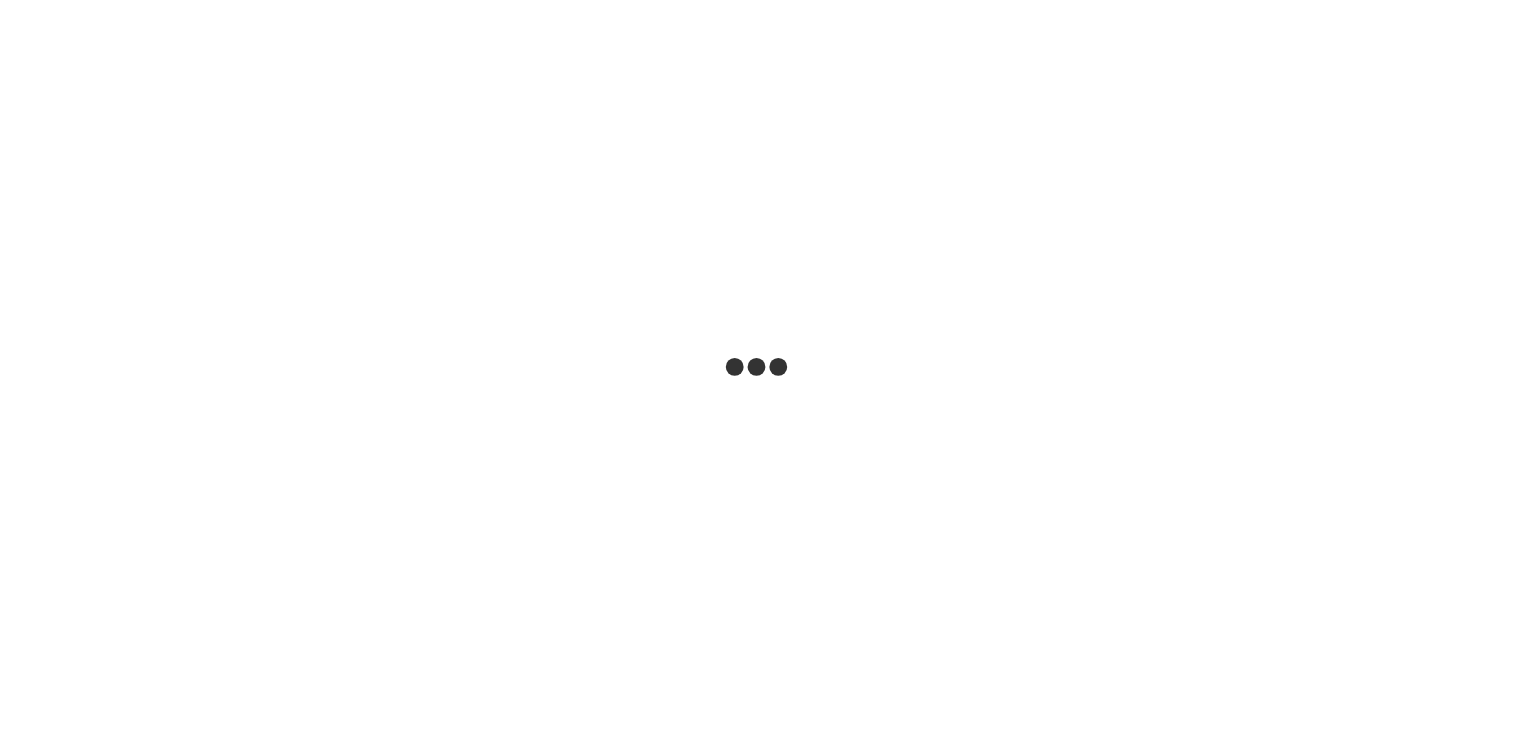 scroll, scrollTop: 0, scrollLeft: 0, axis: both 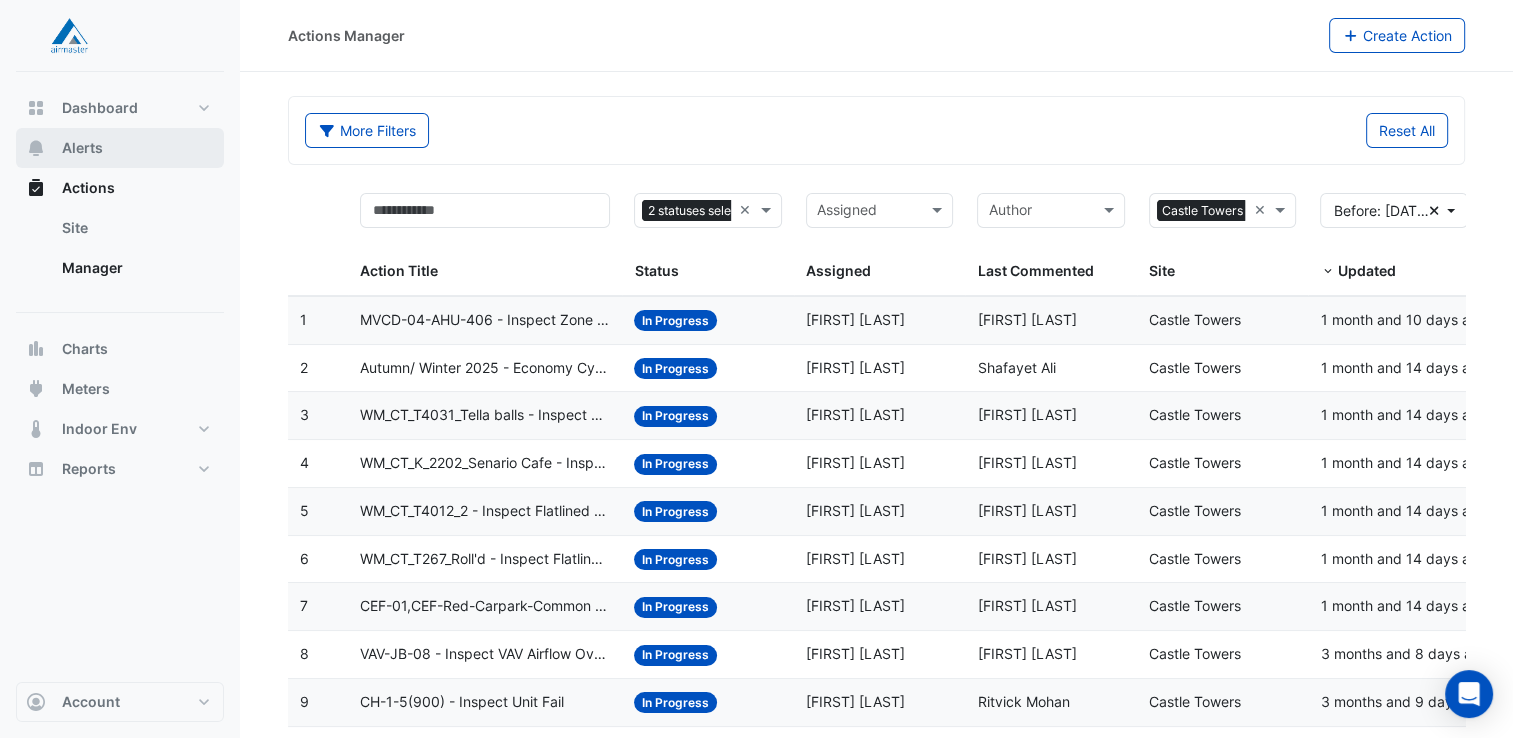 click on "Alerts" at bounding box center [82, 148] 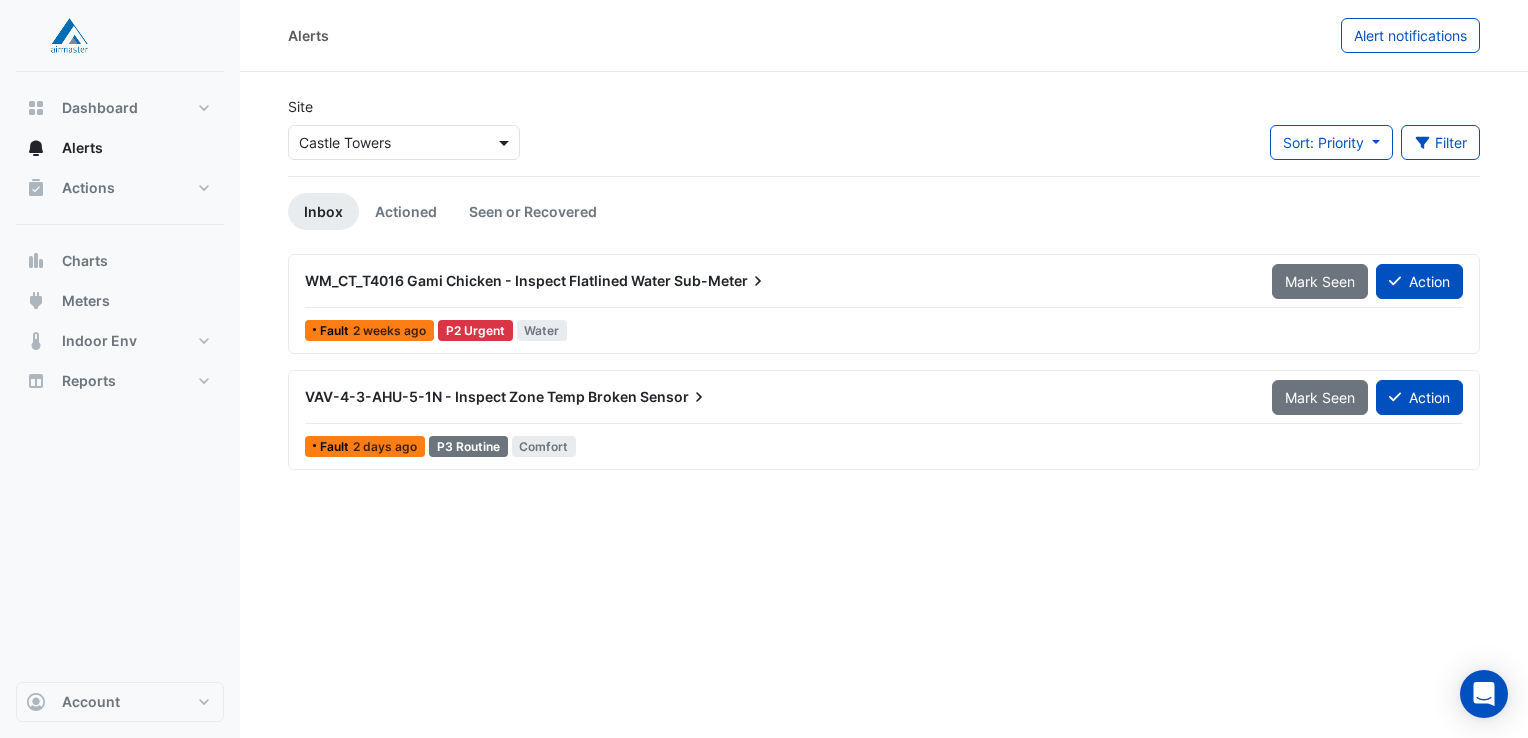 click at bounding box center [506, 142] 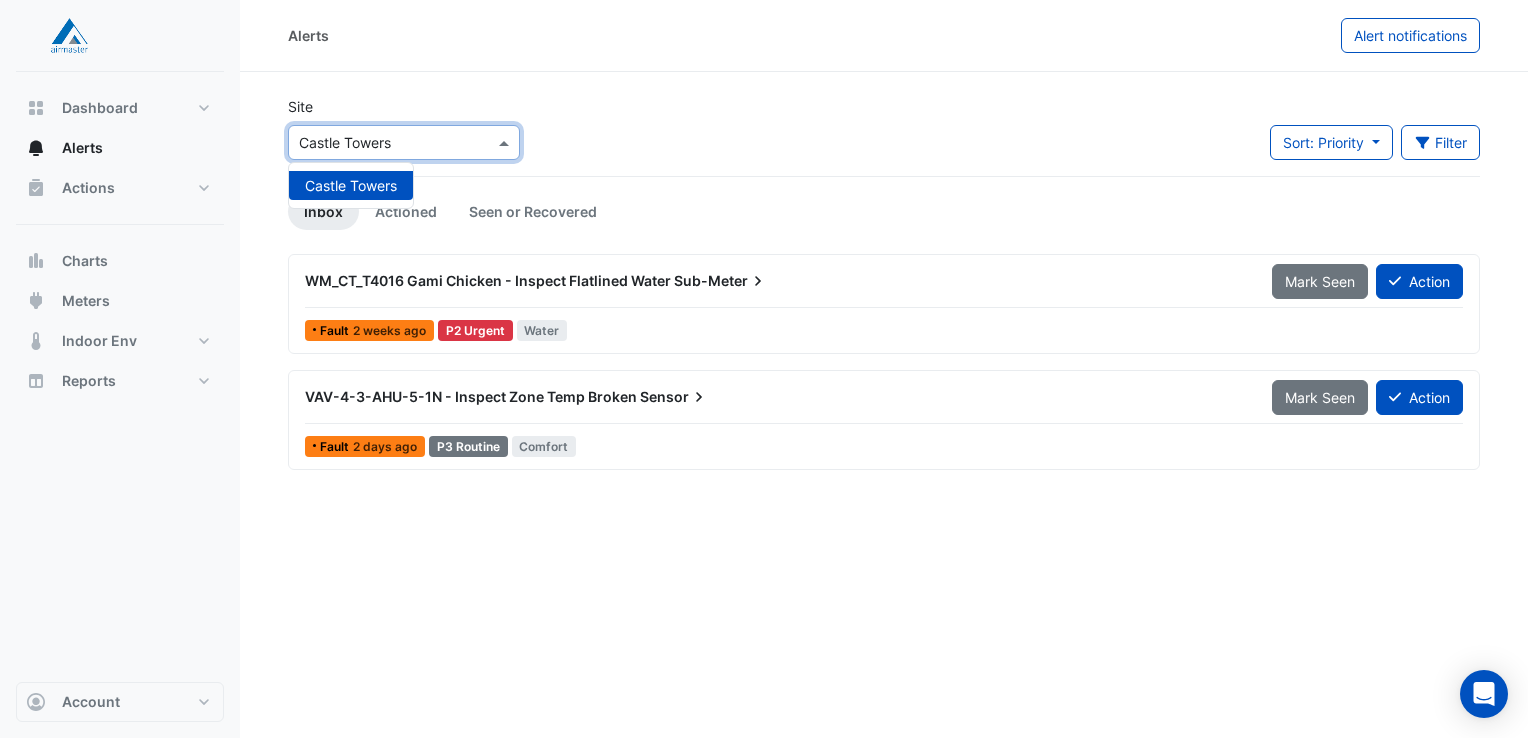 click at bounding box center [506, 142] 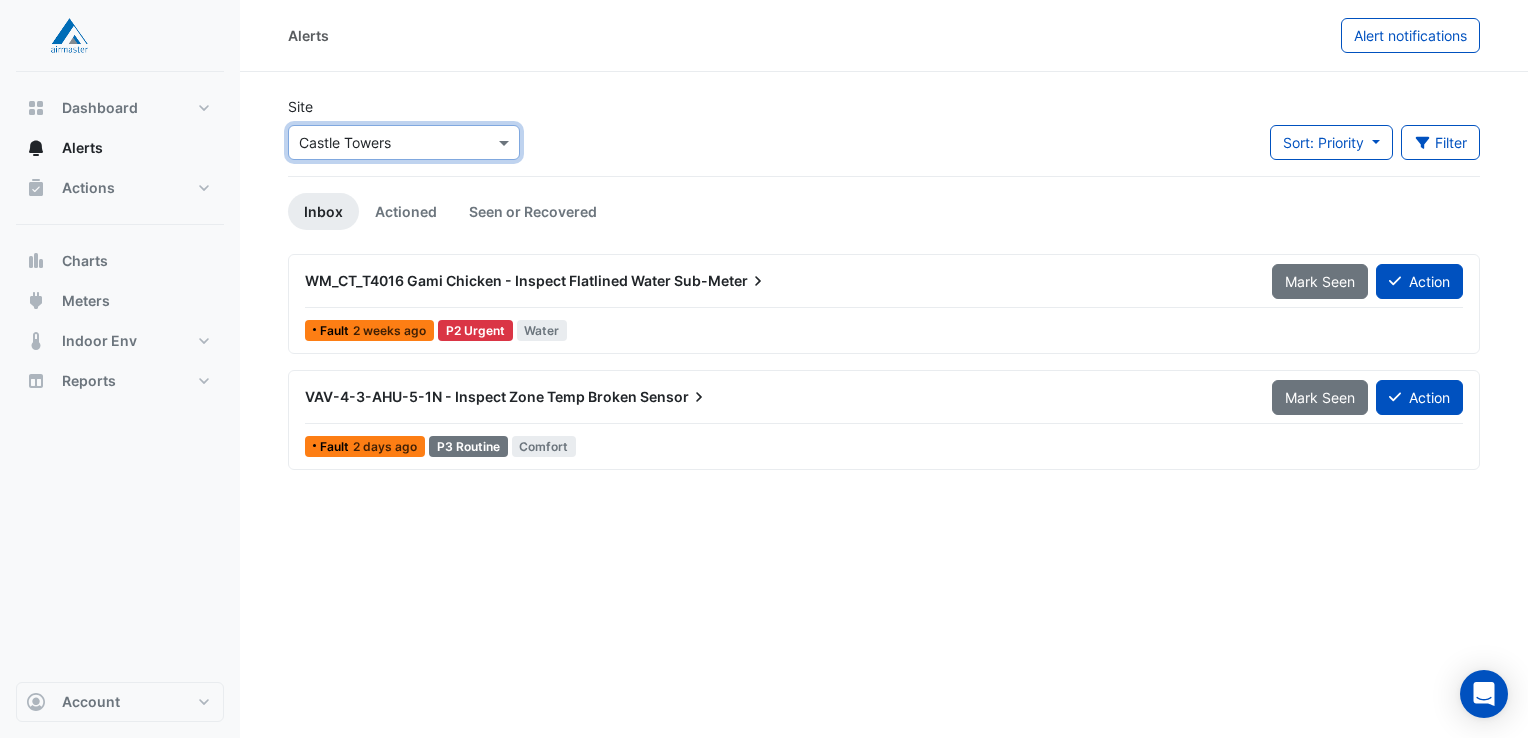 click on "Site
Select a Site × Castle Towers
Sort: Priority
Priority
Updated
Filter
Title
Priority
Filter
Impact
Filter
Equipment Type
Filter" 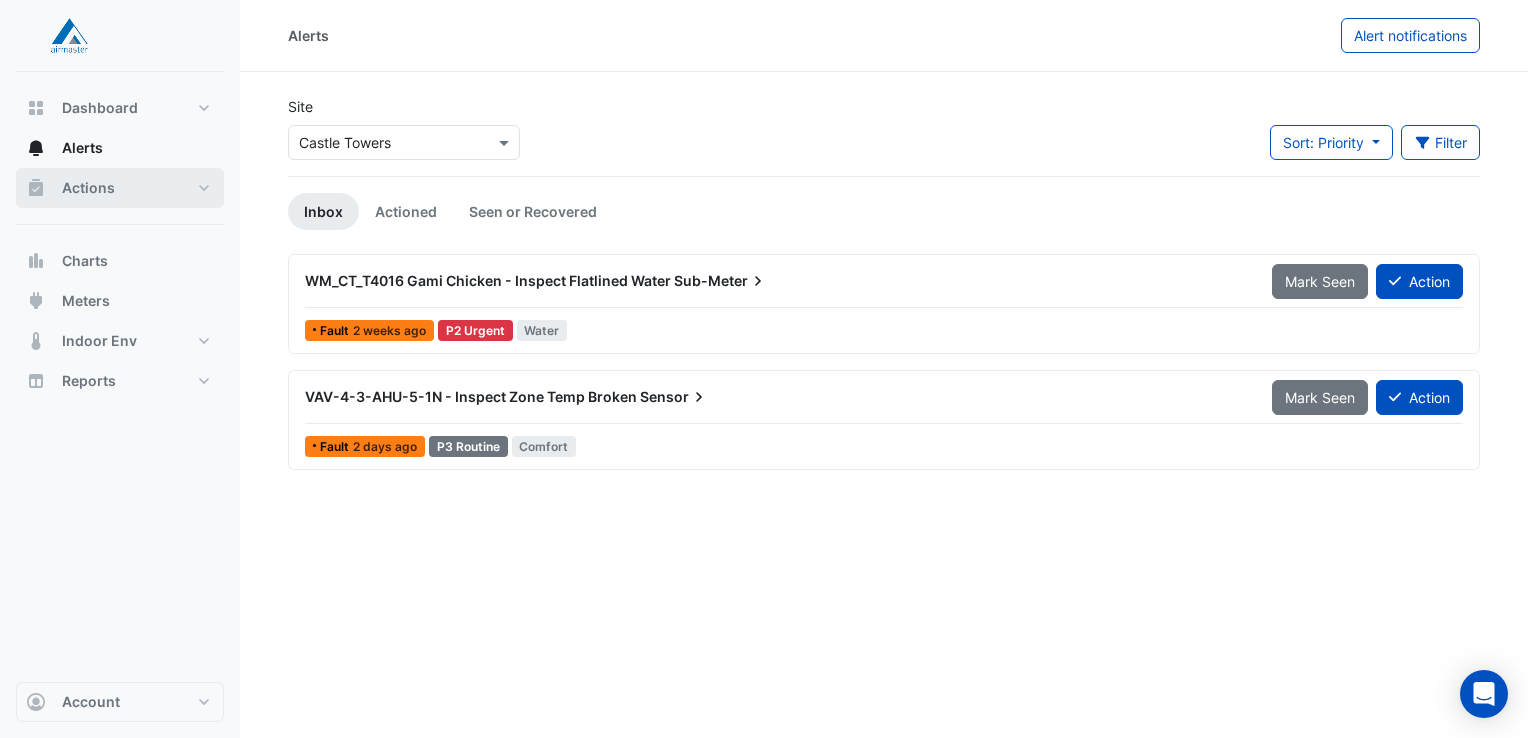 click on "Actions" at bounding box center [120, 188] 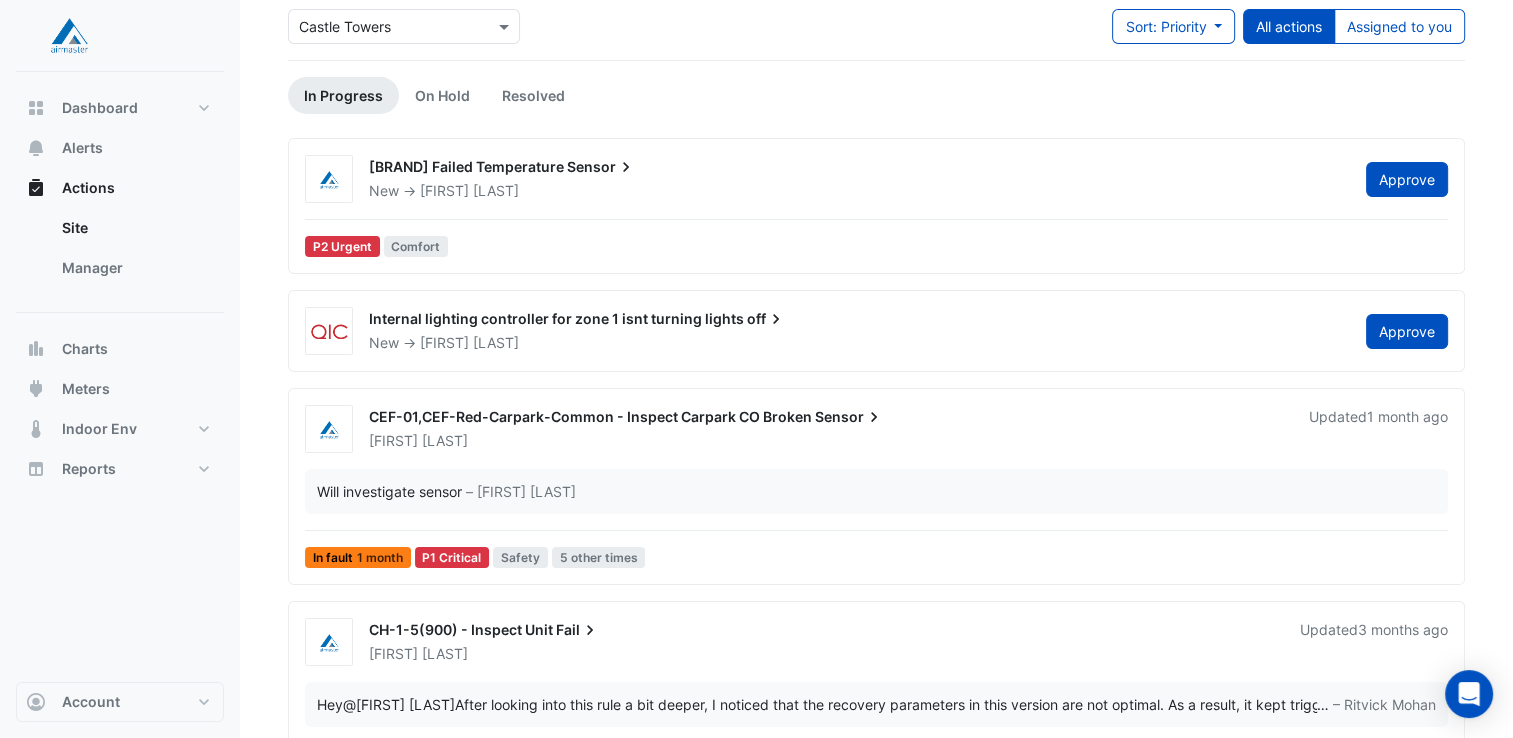 scroll, scrollTop: 0, scrollLeft: 0, axis: both 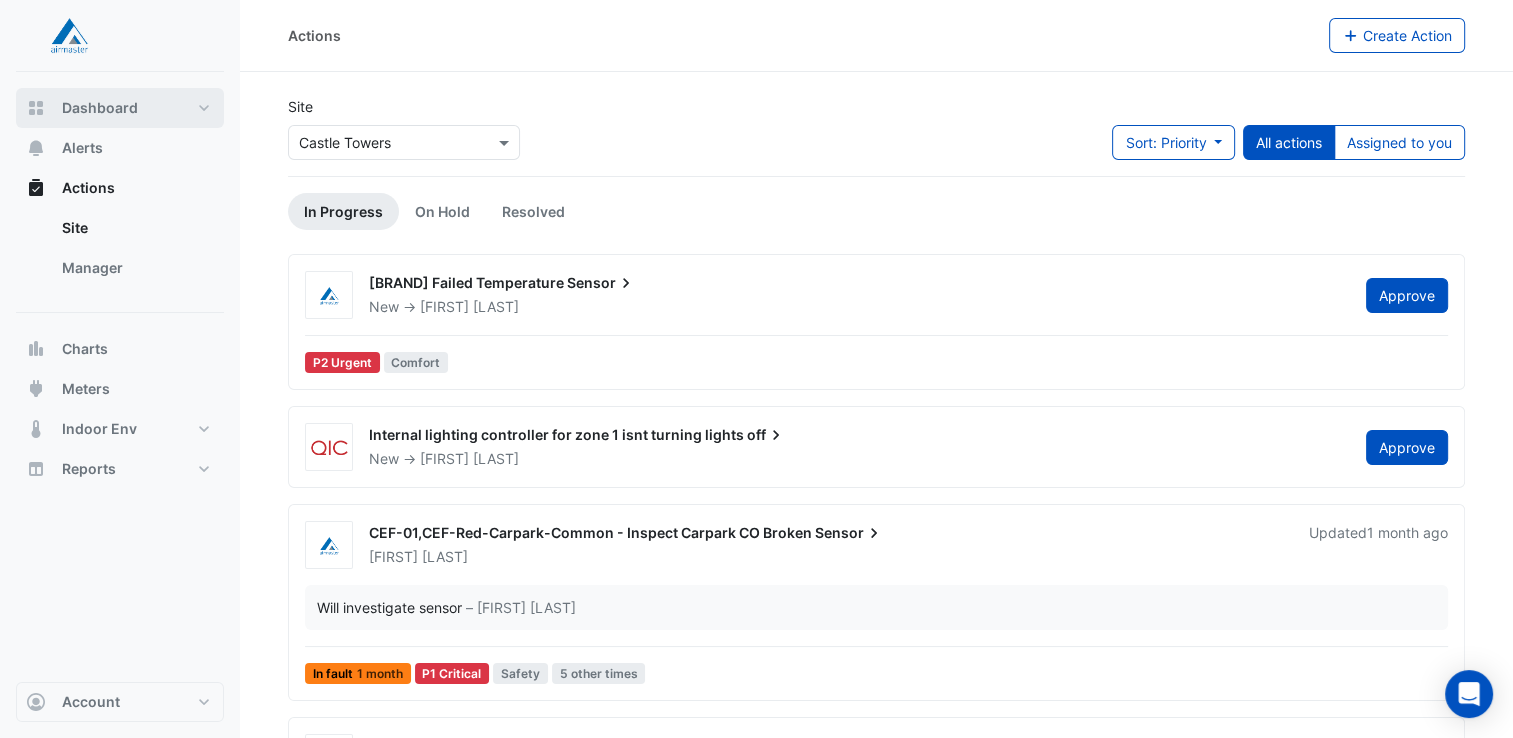 click on "Dashboard" at bounding box center [120, 108] 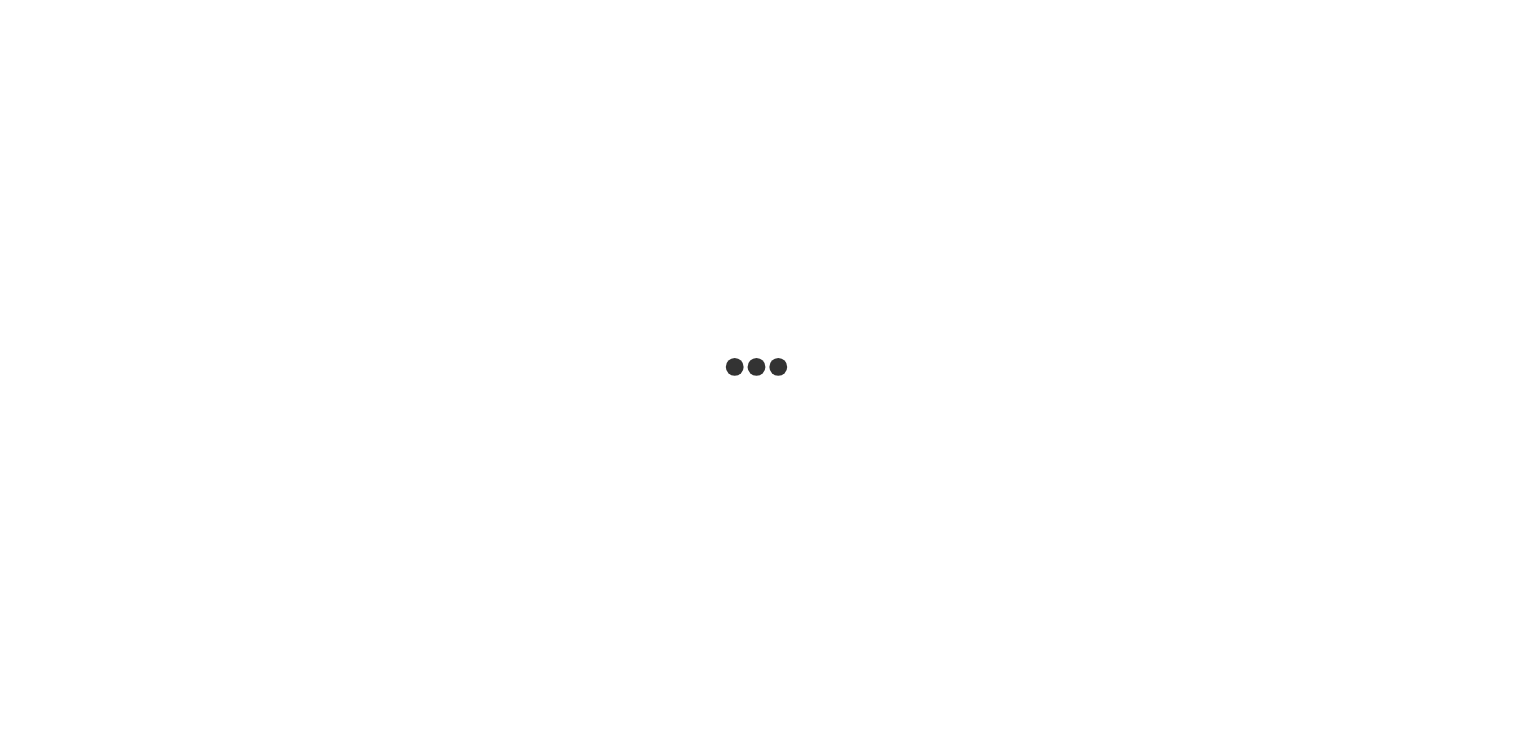 scroll, scrollTop: 0, scrollLeft: 0, axis: both 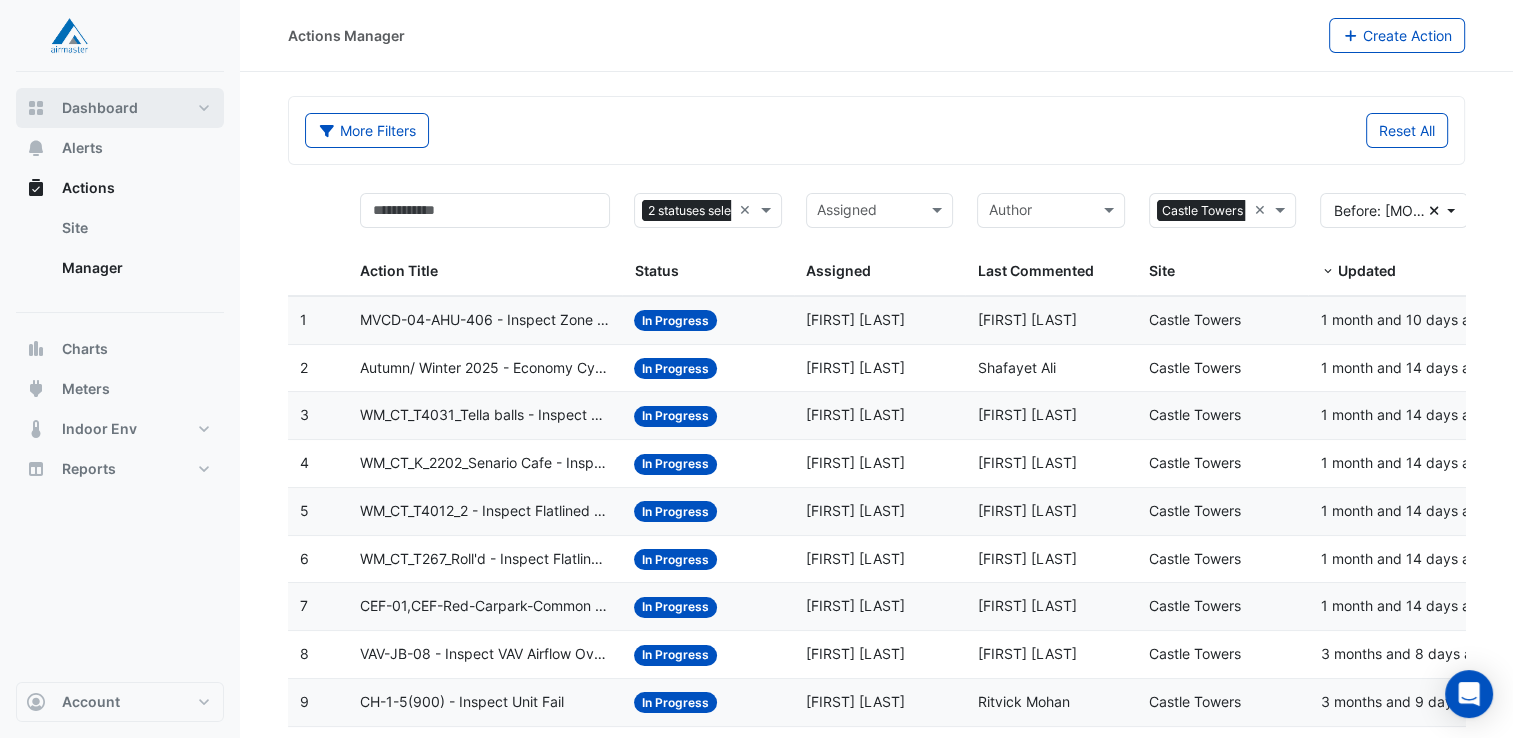 click on "Dashboard" at bounding box center [120, 108] 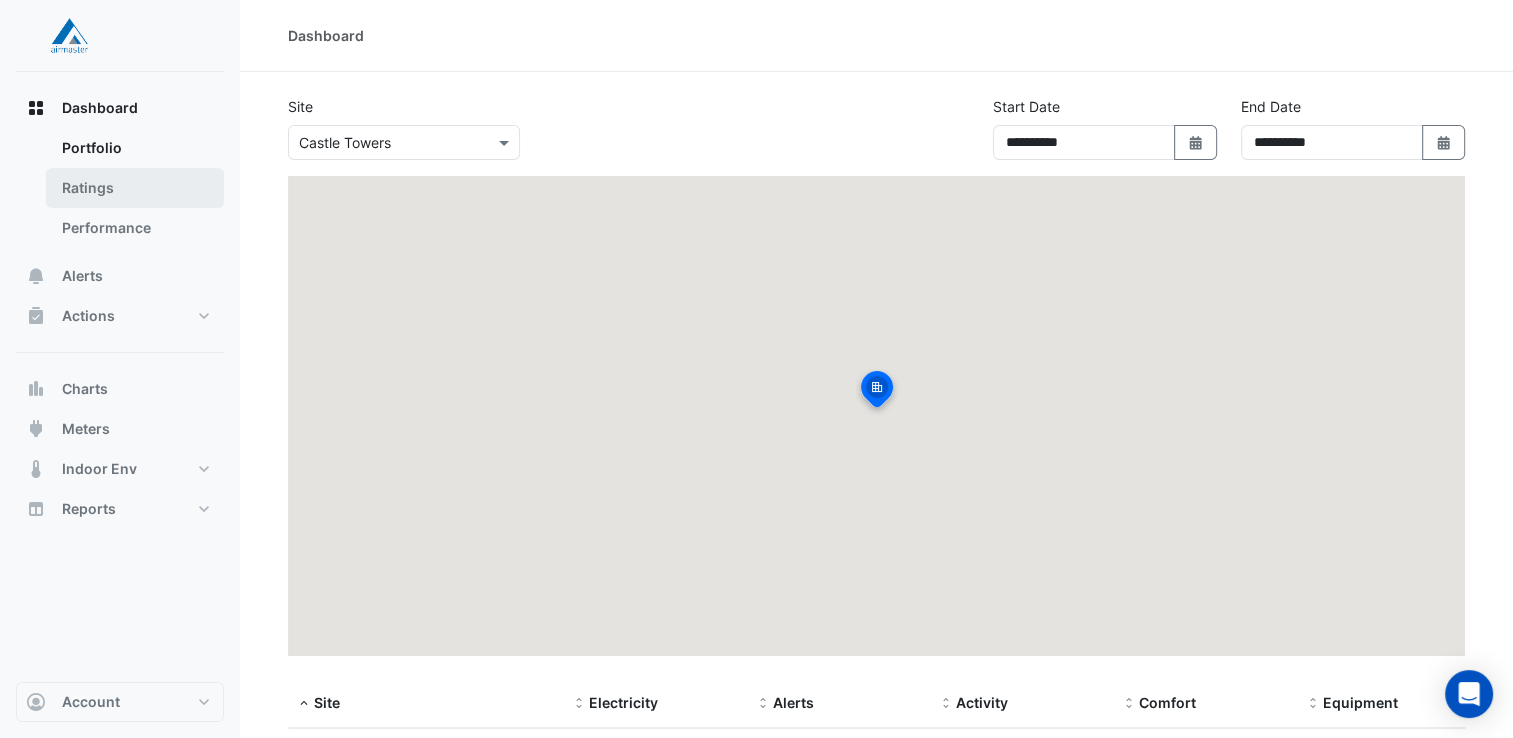 click on "Ratings" at bounding box center [135, 188] 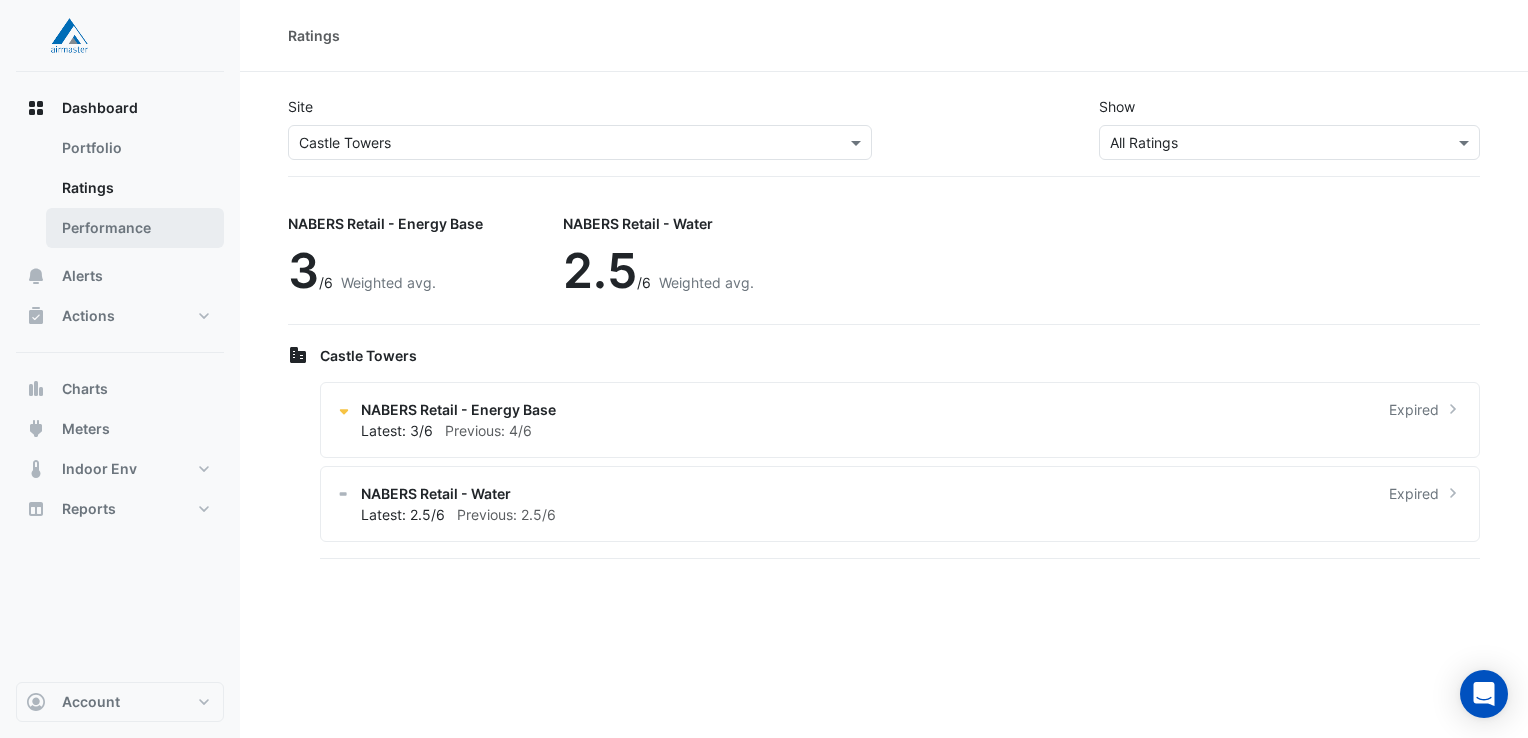 click on "Performance" at bounding box center [135, 228] 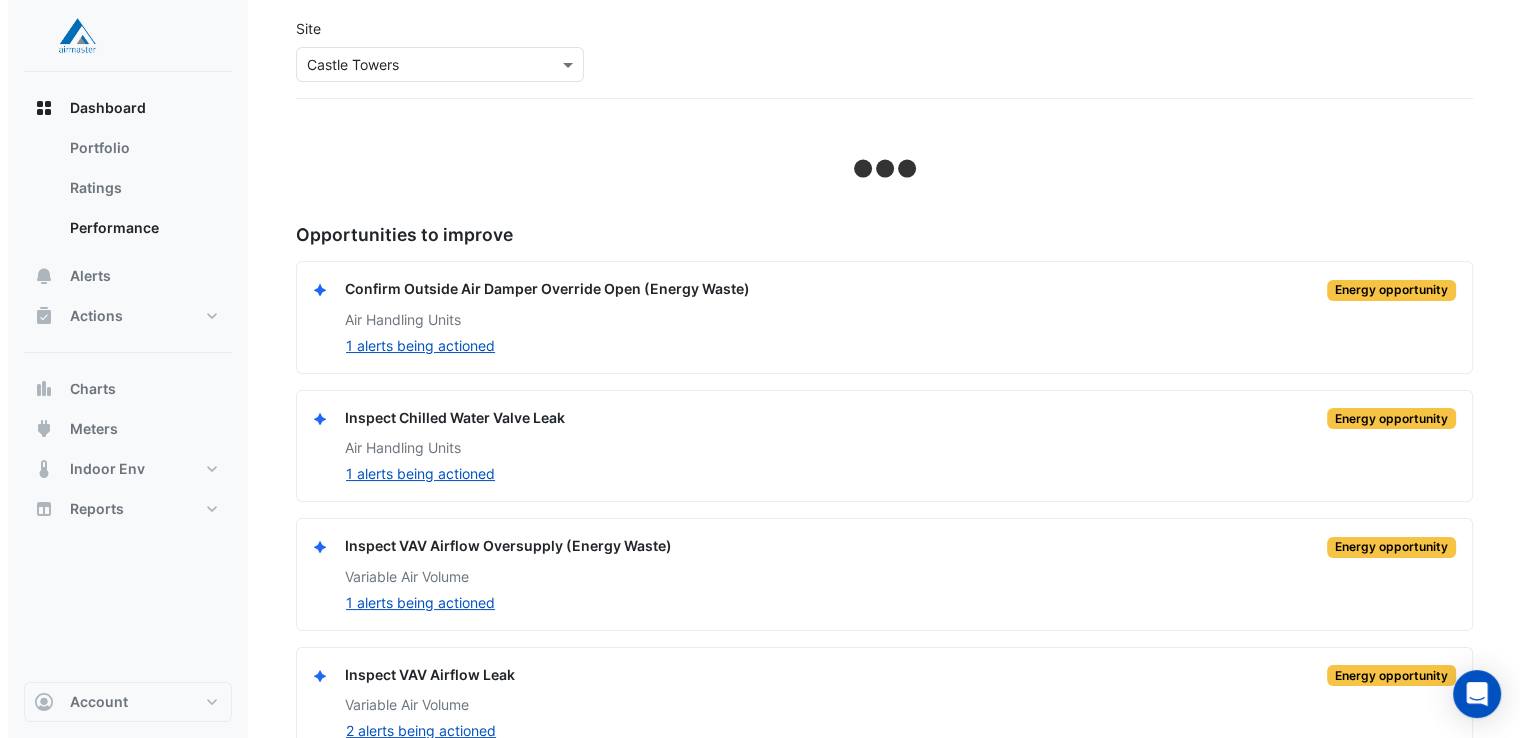 scroll, scrollTop: 115, scrollLeft: 0, axis: vertical 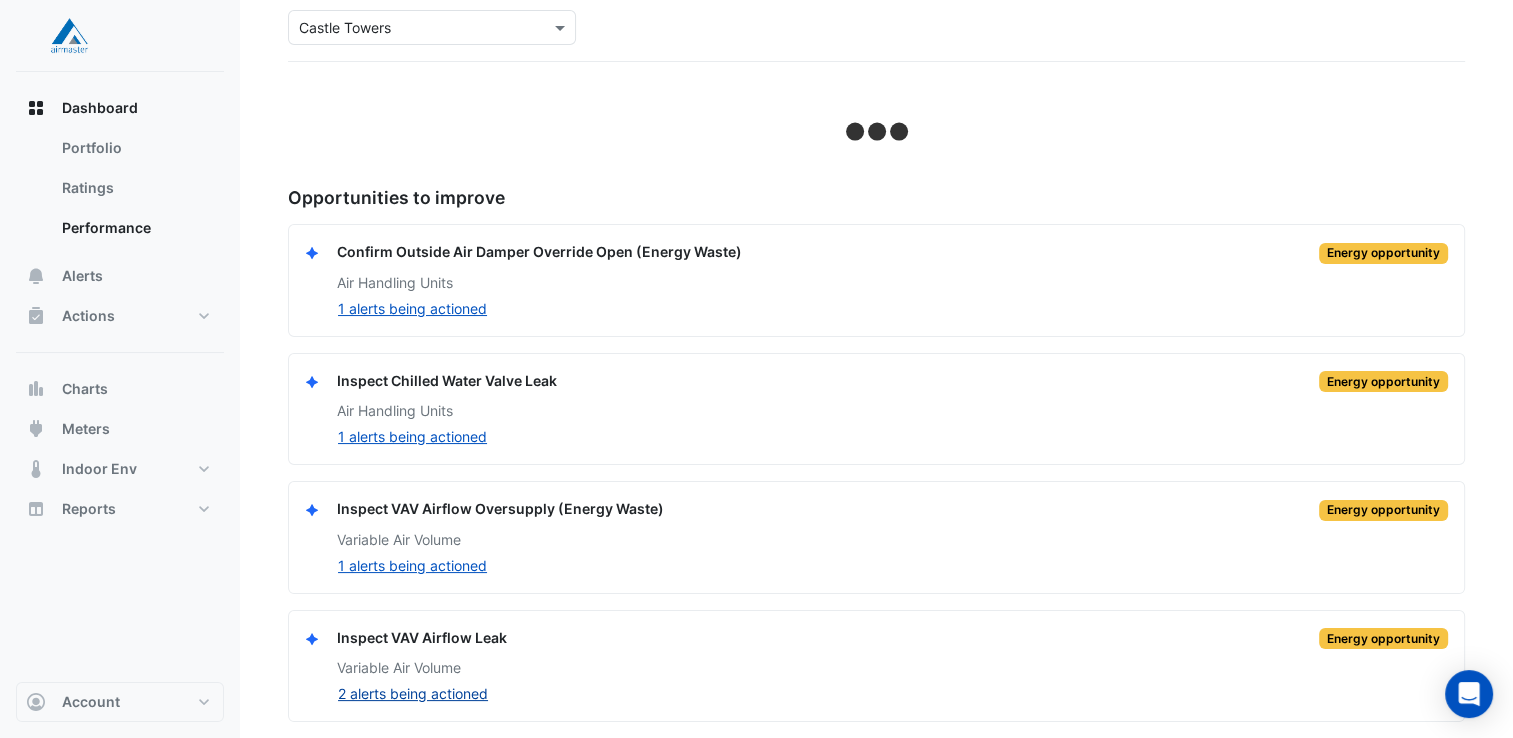 click on "2 alerts being actioned" 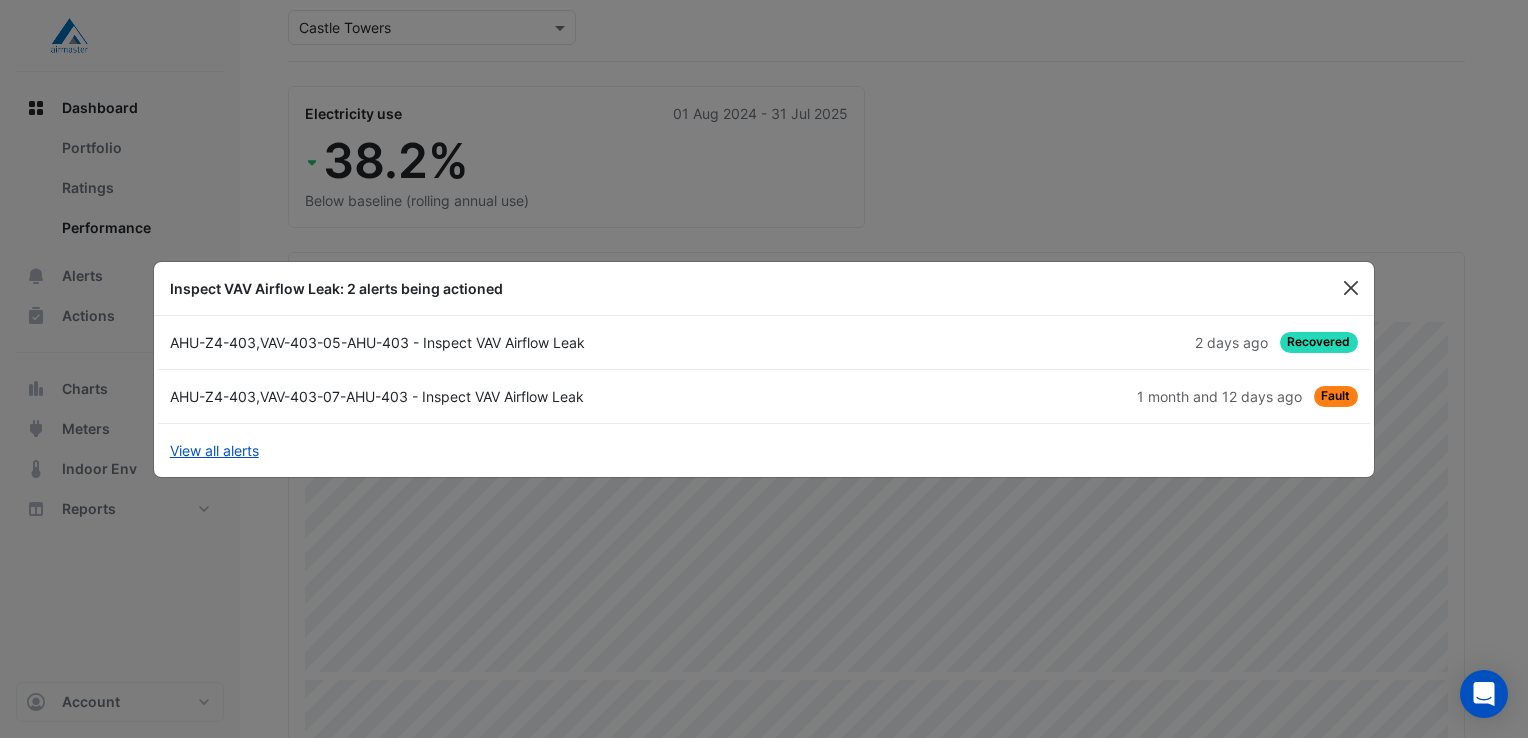 click 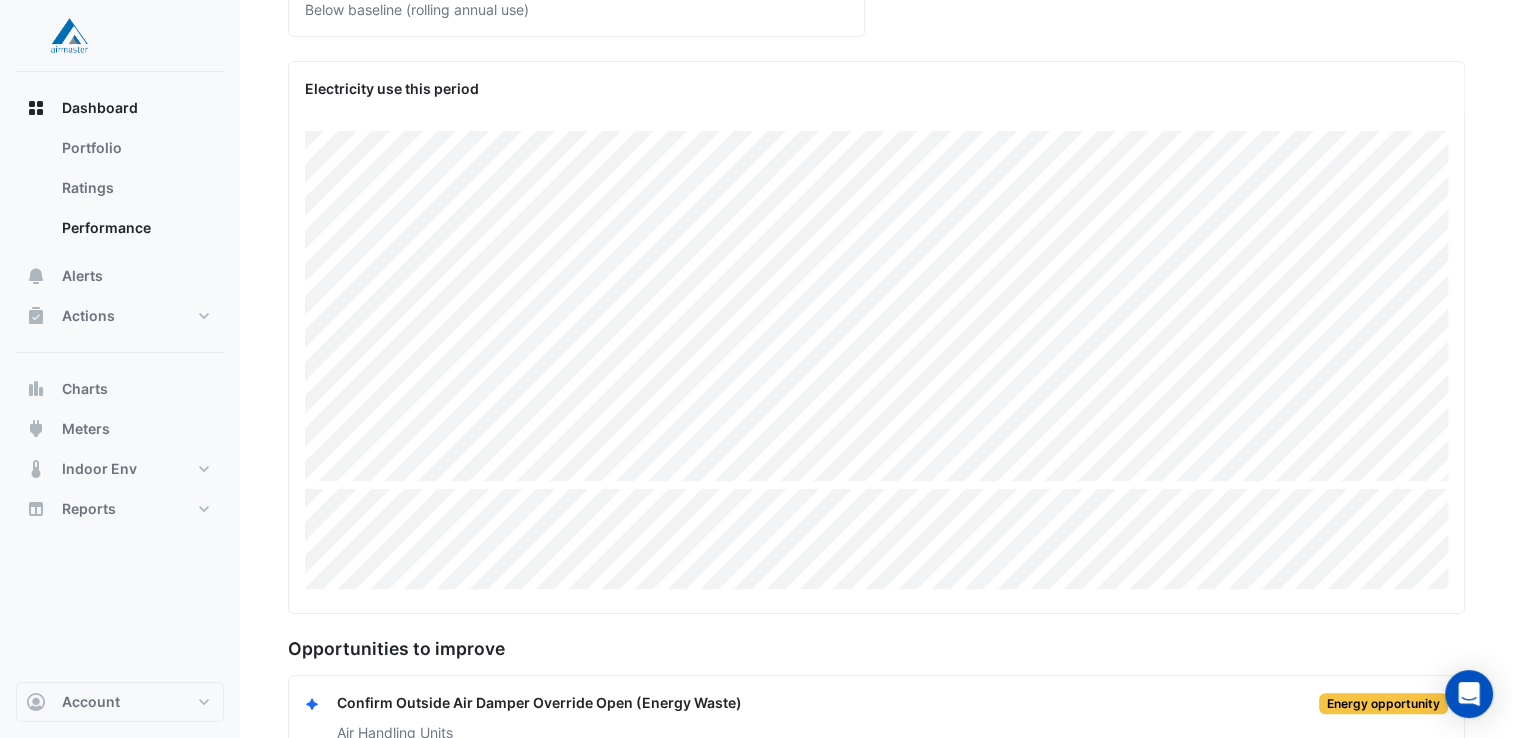 scroll, scrollTop: 0, scrollLeft: 0, axis: both 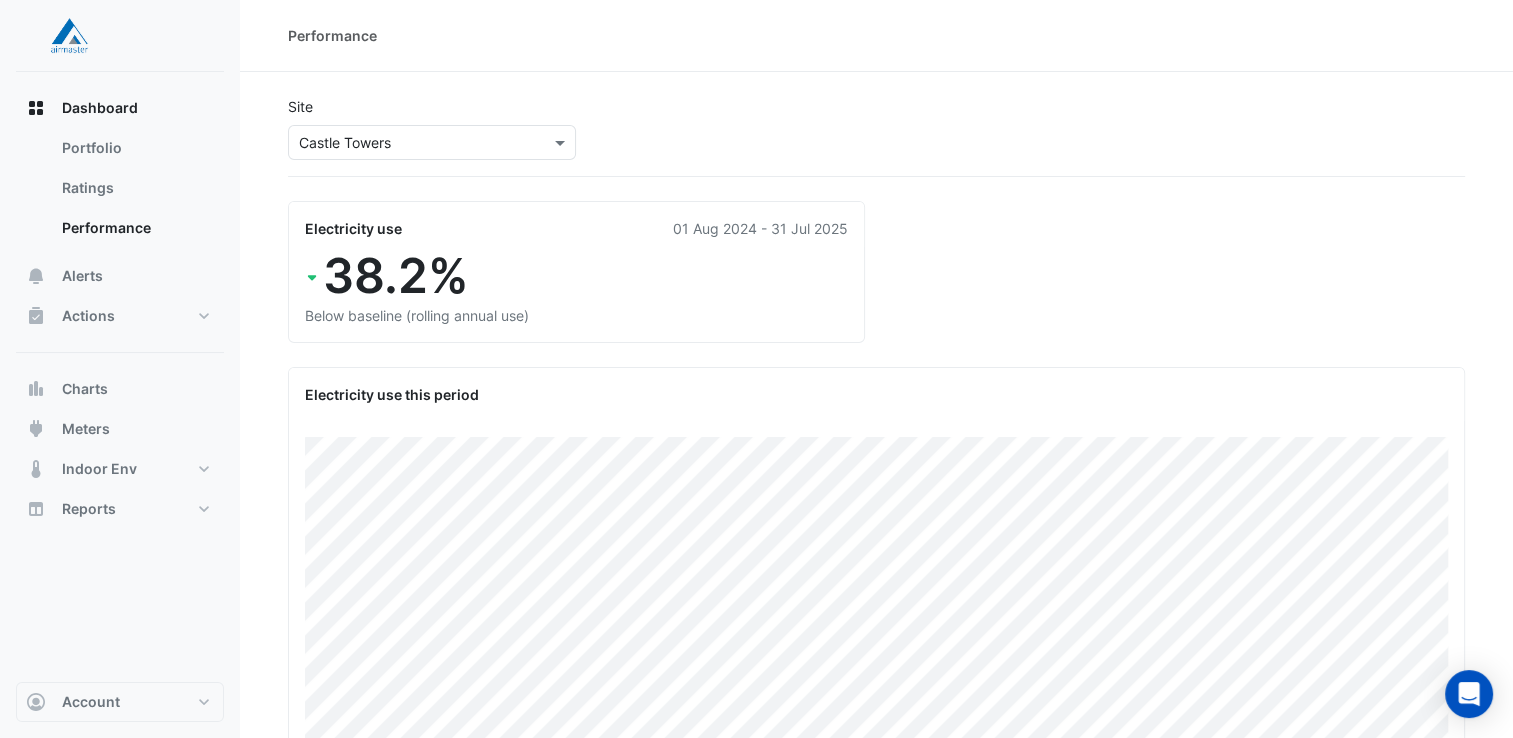drag, startPoint x: 674, startPoint y: 225, endPoint x: 846, endPoint y: 229, distance: 172.04651 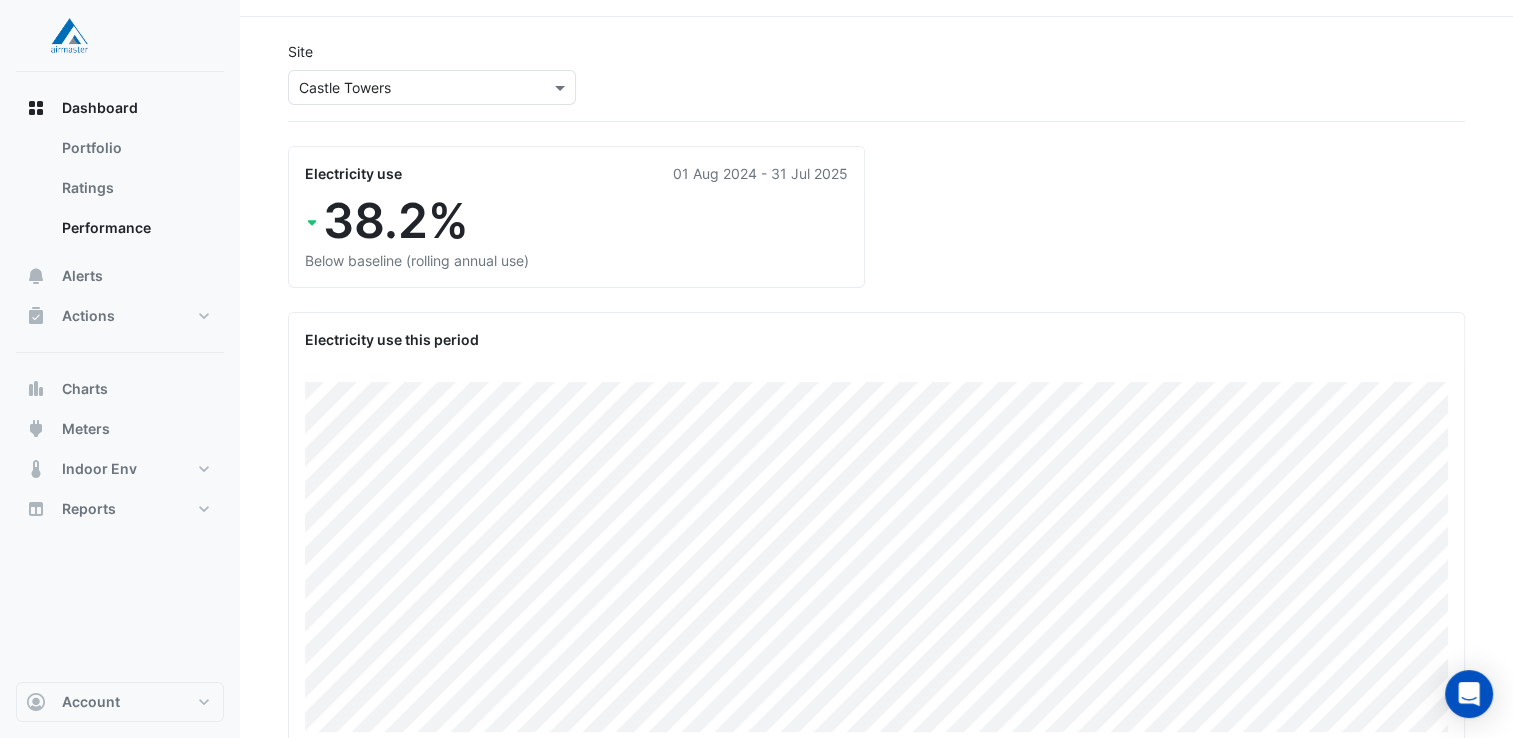 scroll, scrollTop: 200, scrollLeft: 0, axis: vertical 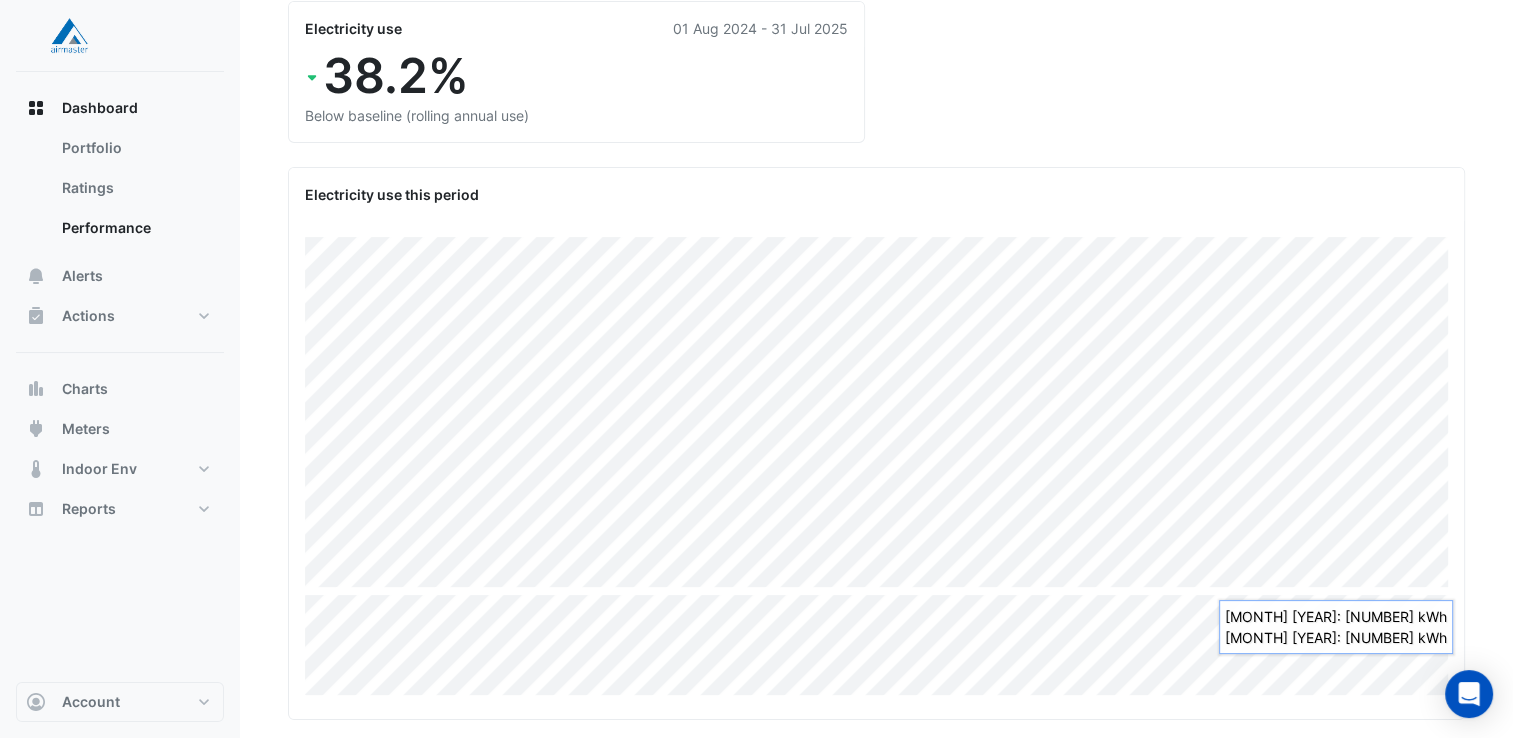 click on "Site
Select a Site × Castle Towers
Rating
Please select a Sustainability Rating
Electricity use
[MONTH] [YEAR] - [MONTH] [YEAR]
[PERCENTAGE]%
Below baseline
(rolling annual use)
Electricity use this period
[MONTH] [YEAR] - [MONTH] [YEAR]: [NUMBER] kWh
[MONTH] [YEAR]: [NUMBER] kWh [MONTH] [YEAR]: [NUMBER] kWh" 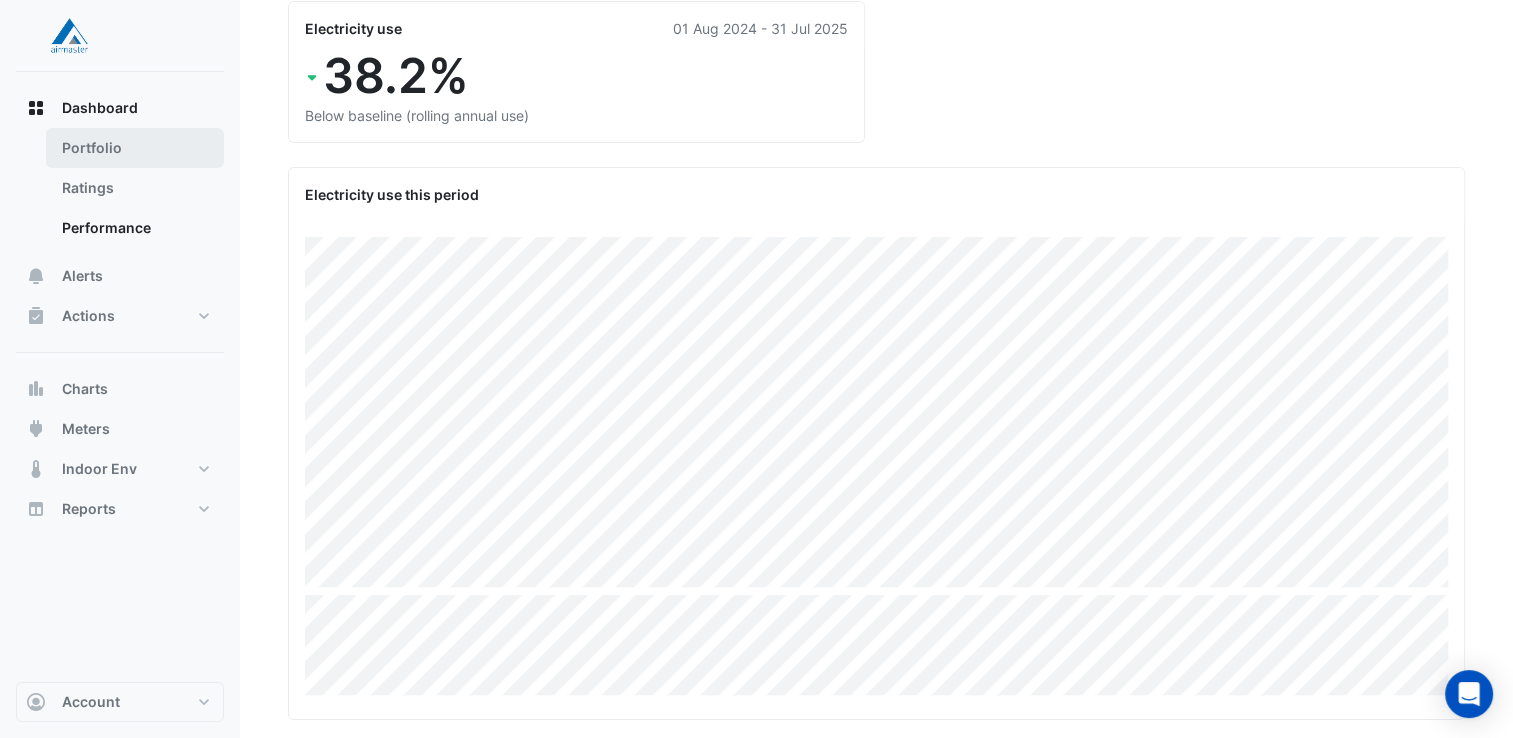 click on "Portfolio" at bounding box center (135, 148) 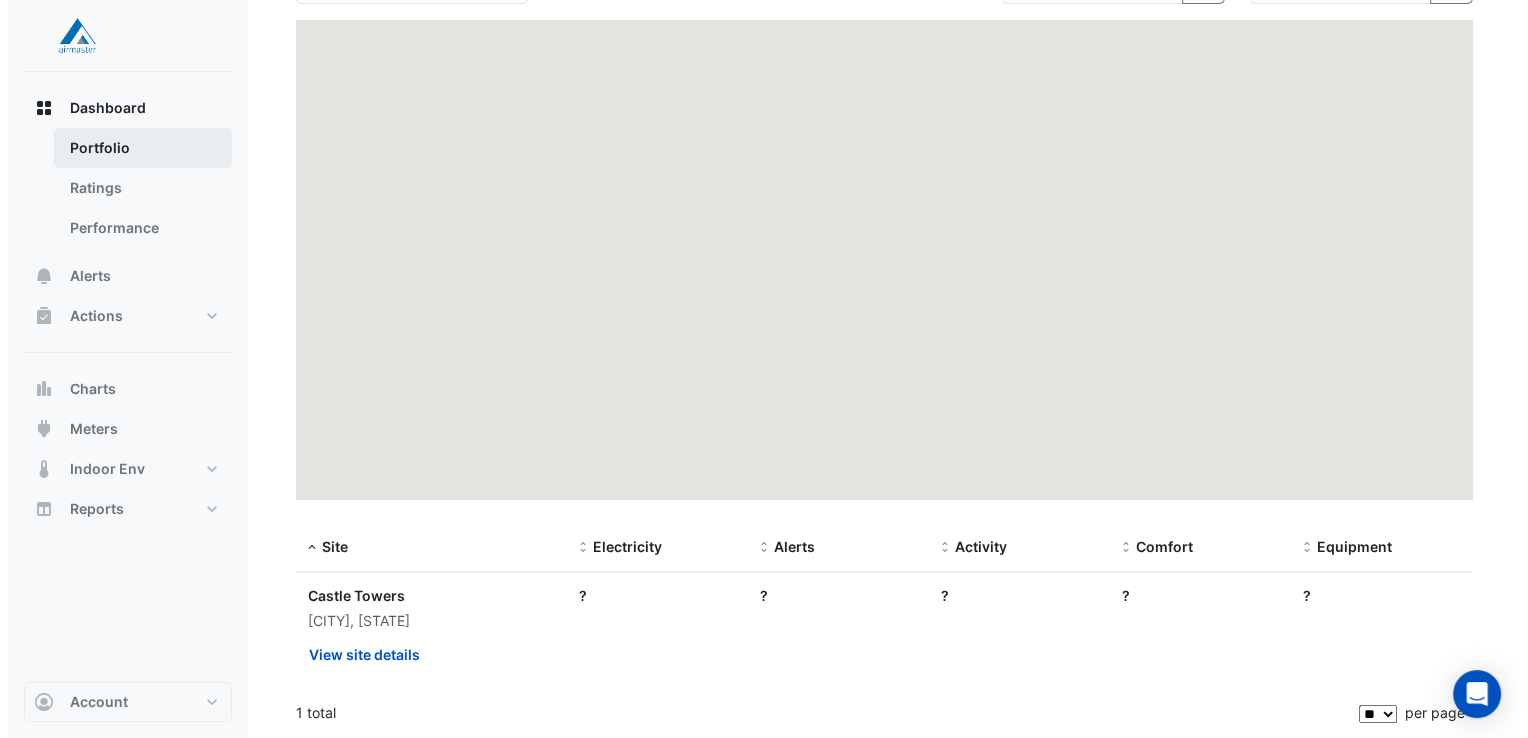 scroll, scrollTop: 0, scrollLeft: 0, axis: both 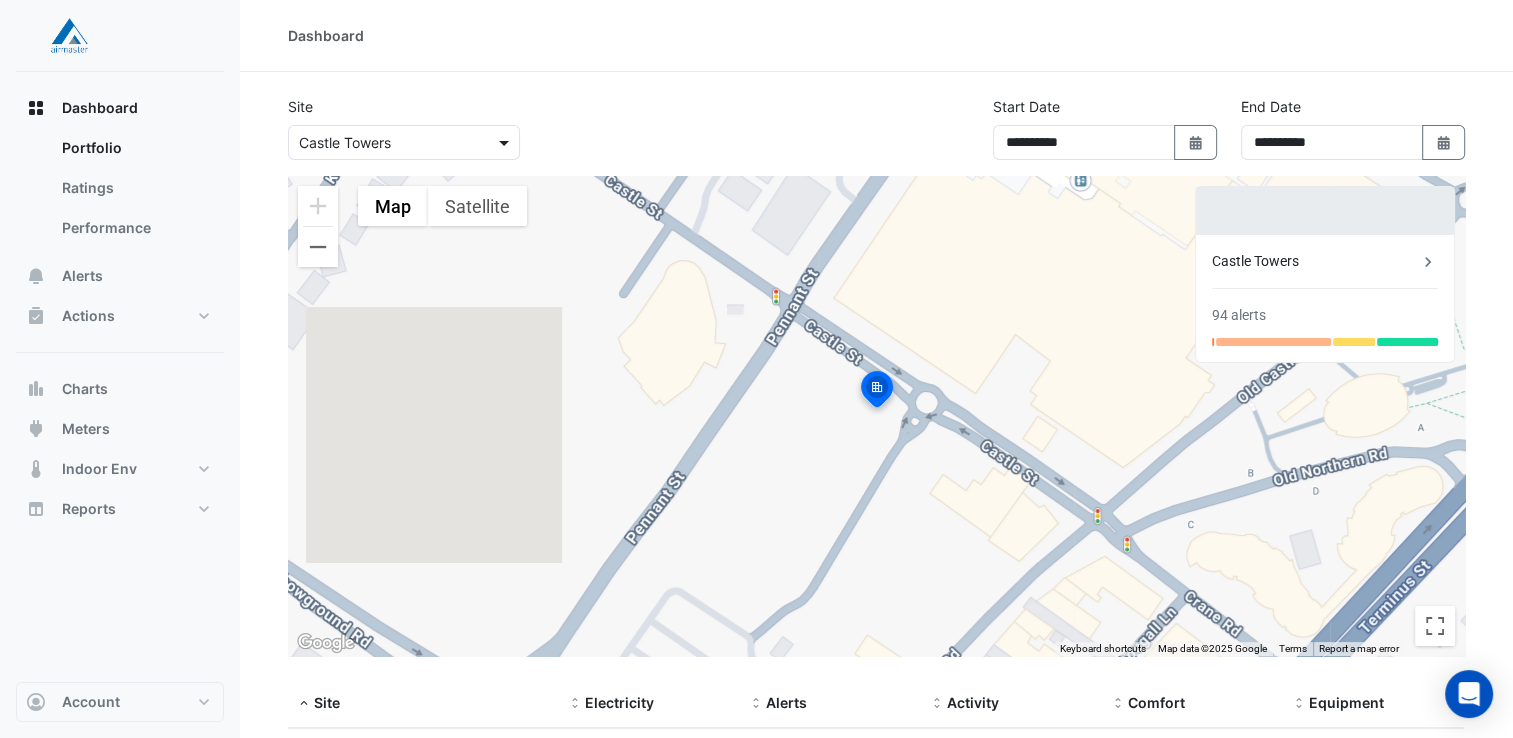 click at bounding box center (506, 142) 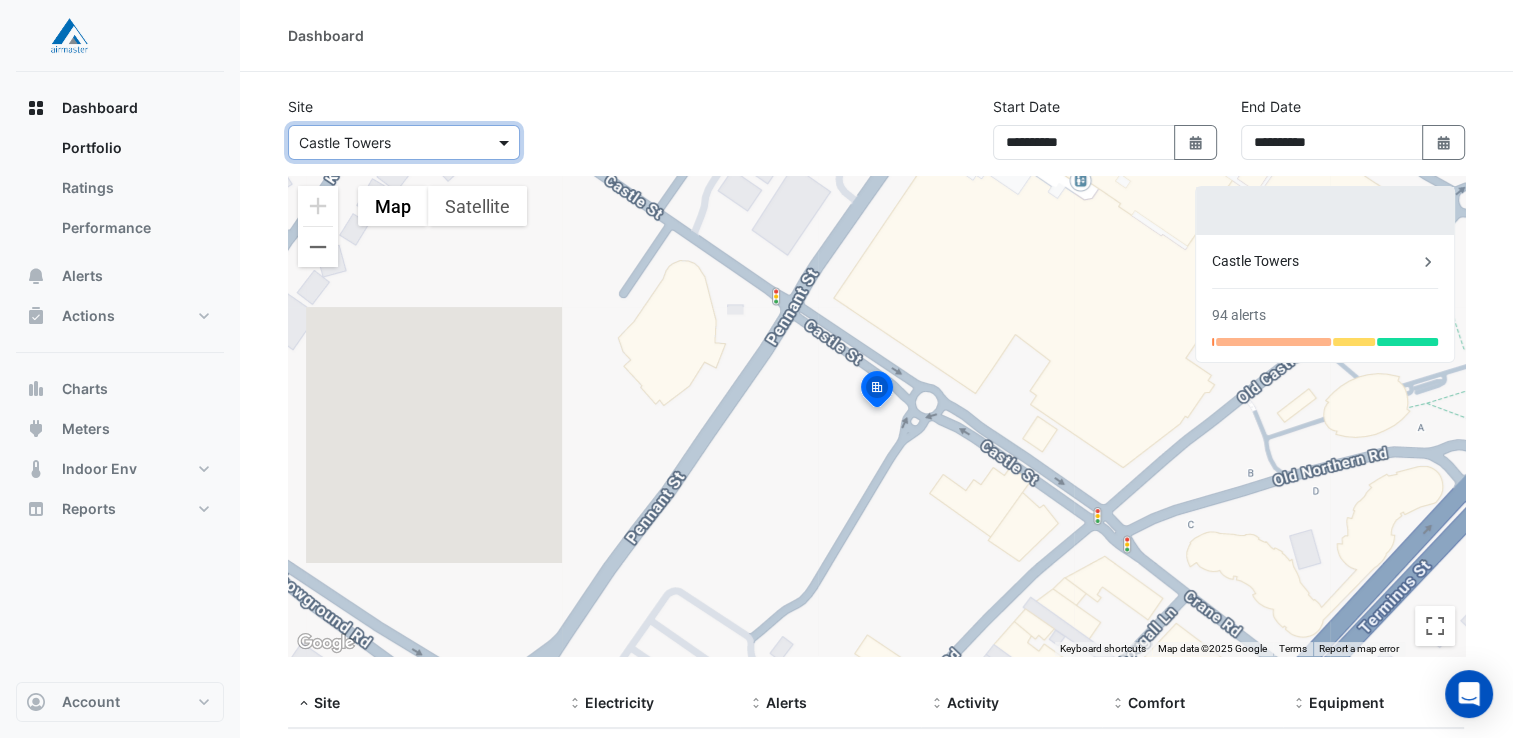 click at bounding box center [506, 142] 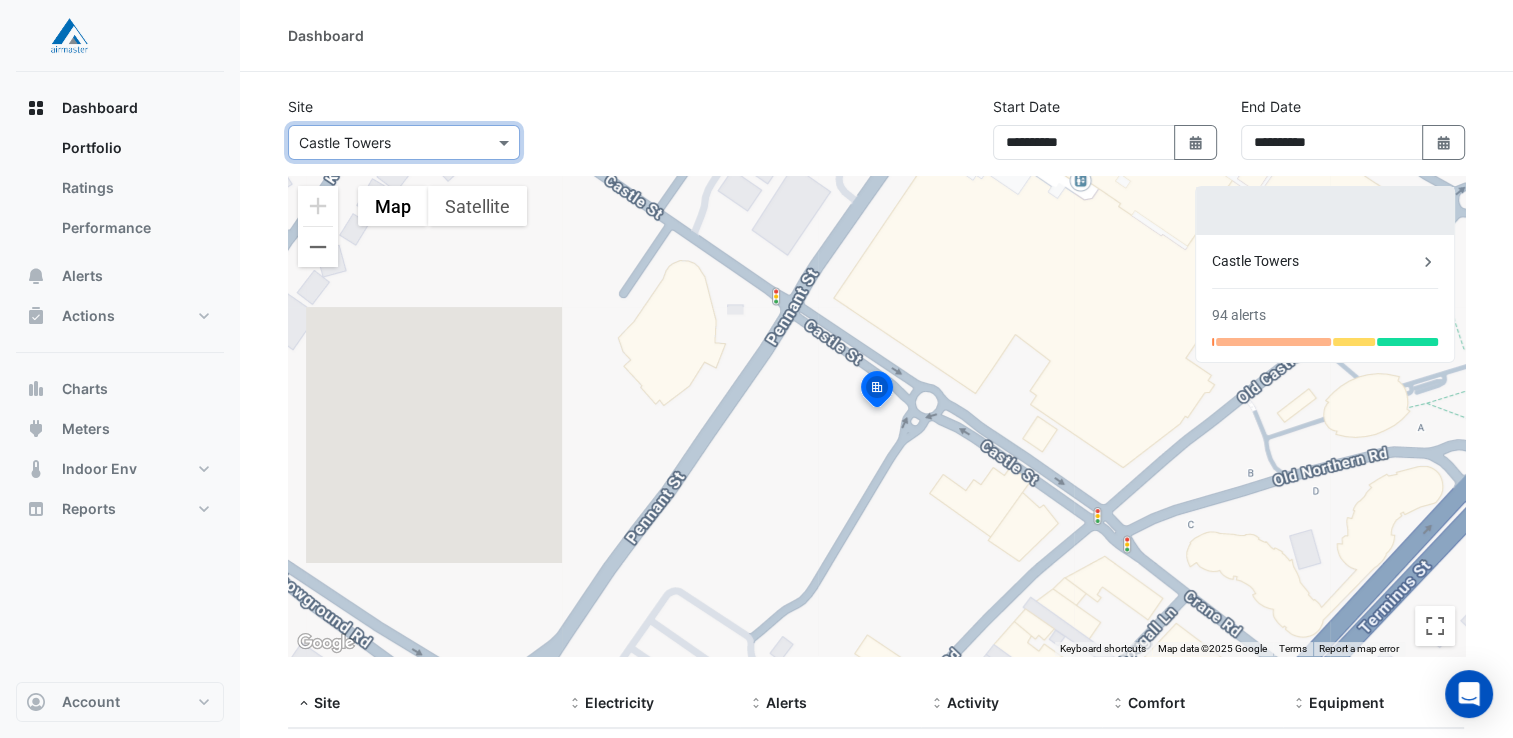 click on "**********" 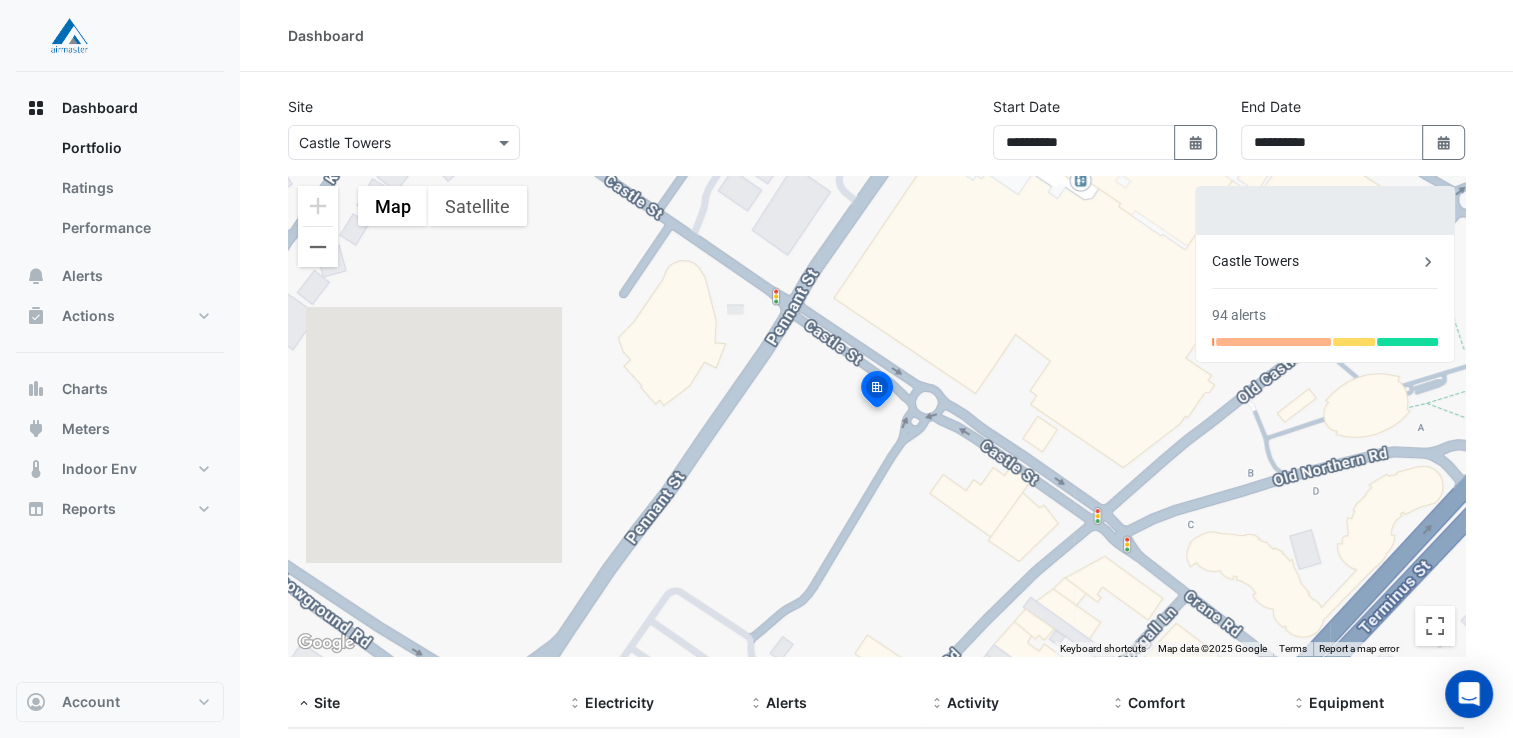 click on "94 alerts" 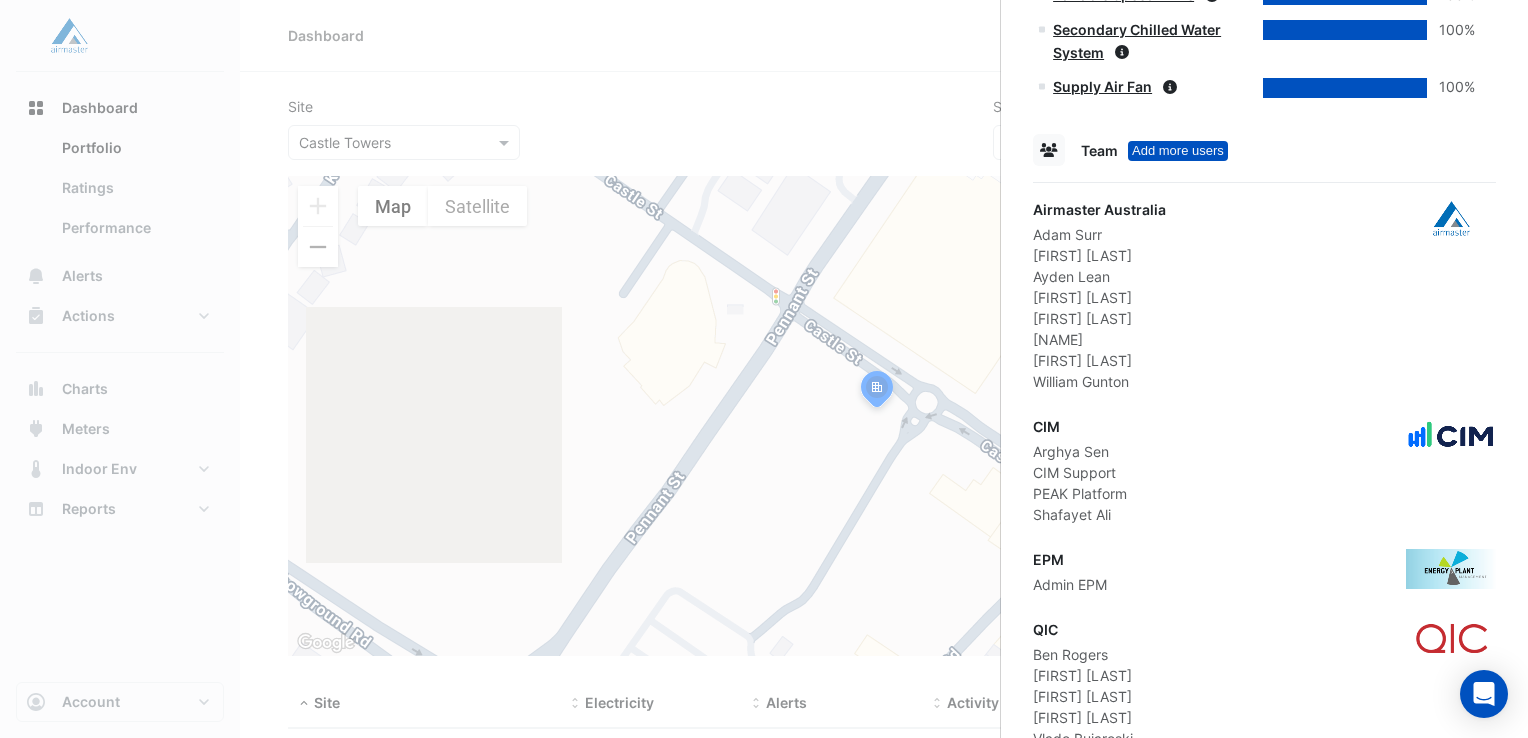 scroll, scrollTop: 1400, scrollLeft: 0, axis: vertical 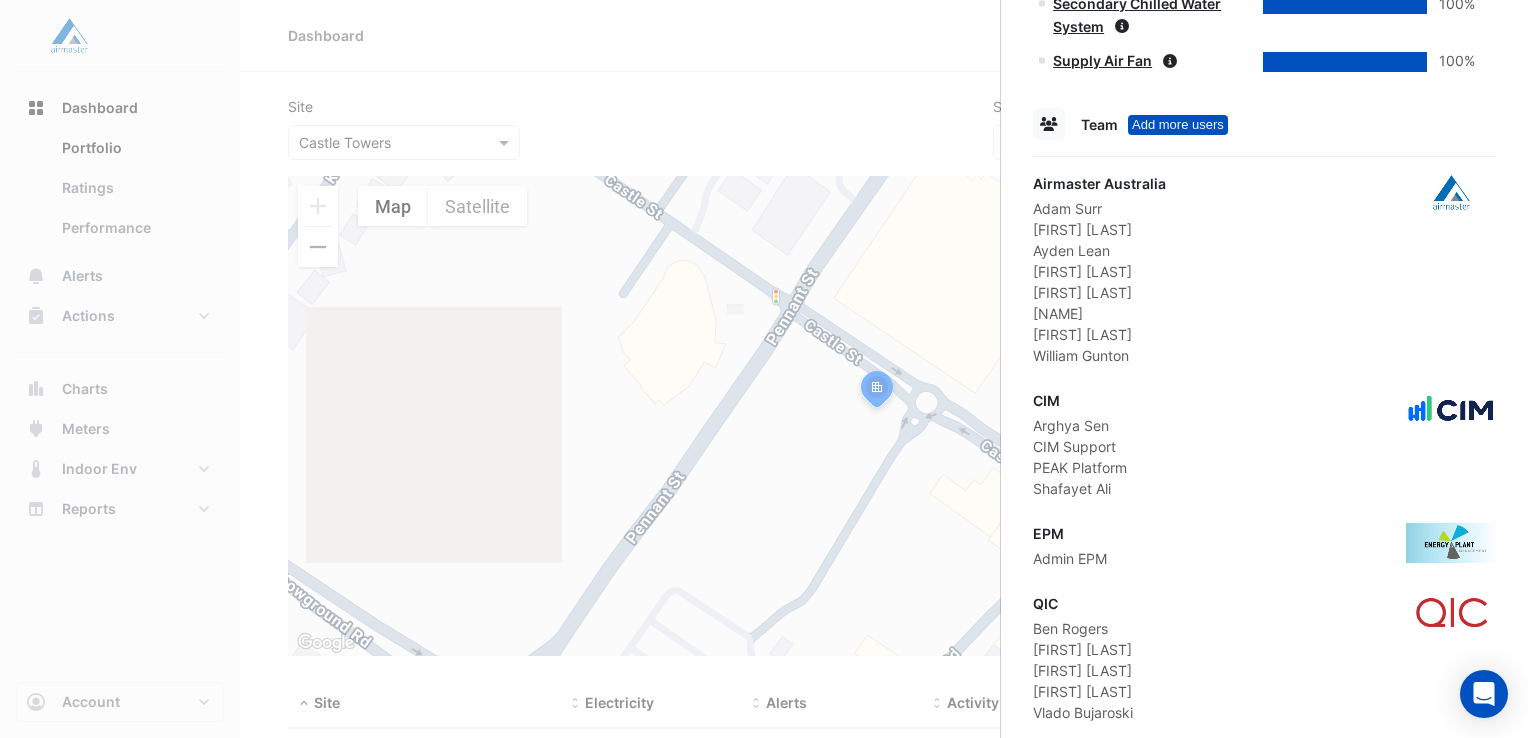 type 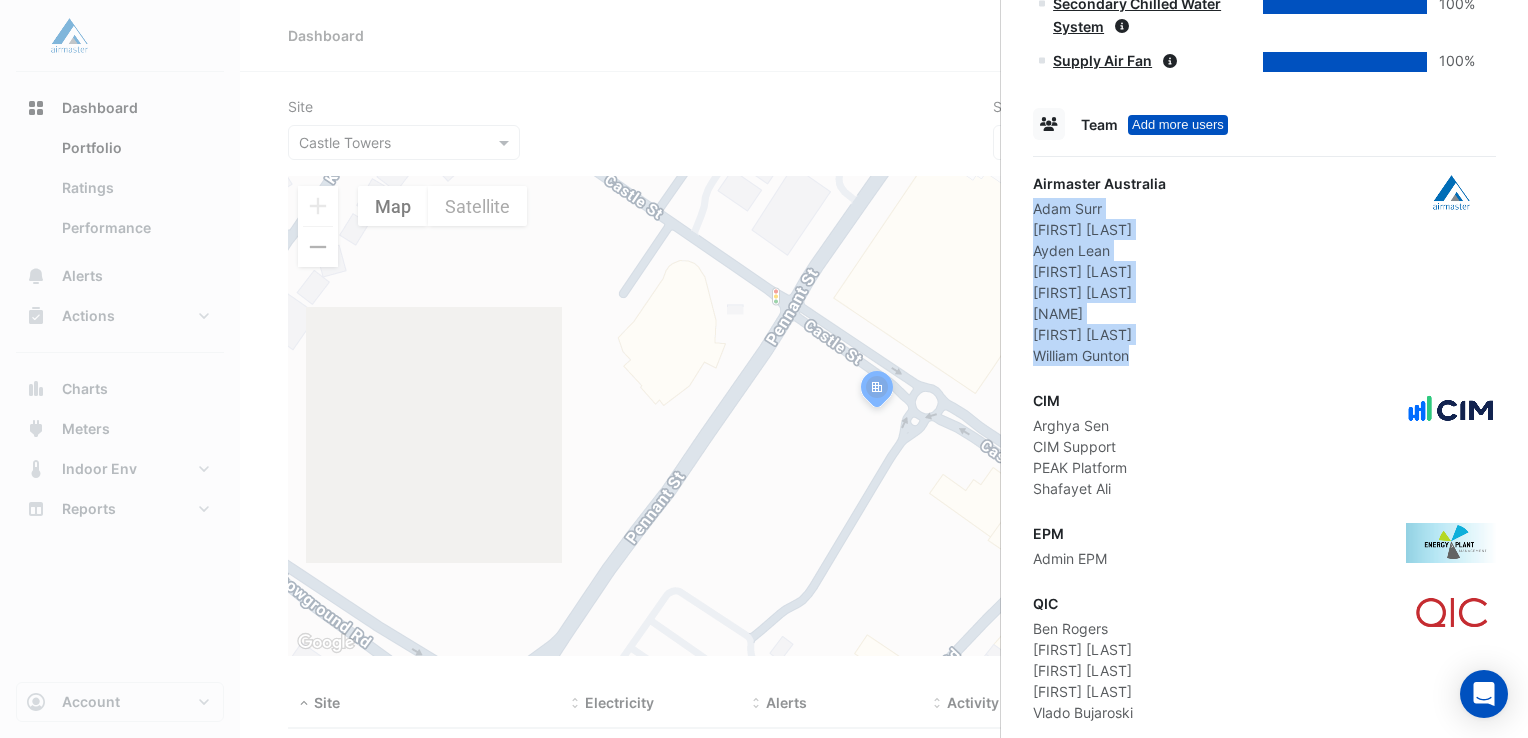 drag, startPoint x: 1034, startPoint y: 206, endPoint x: 1136, endPoint y: 358, distance: 183.05191 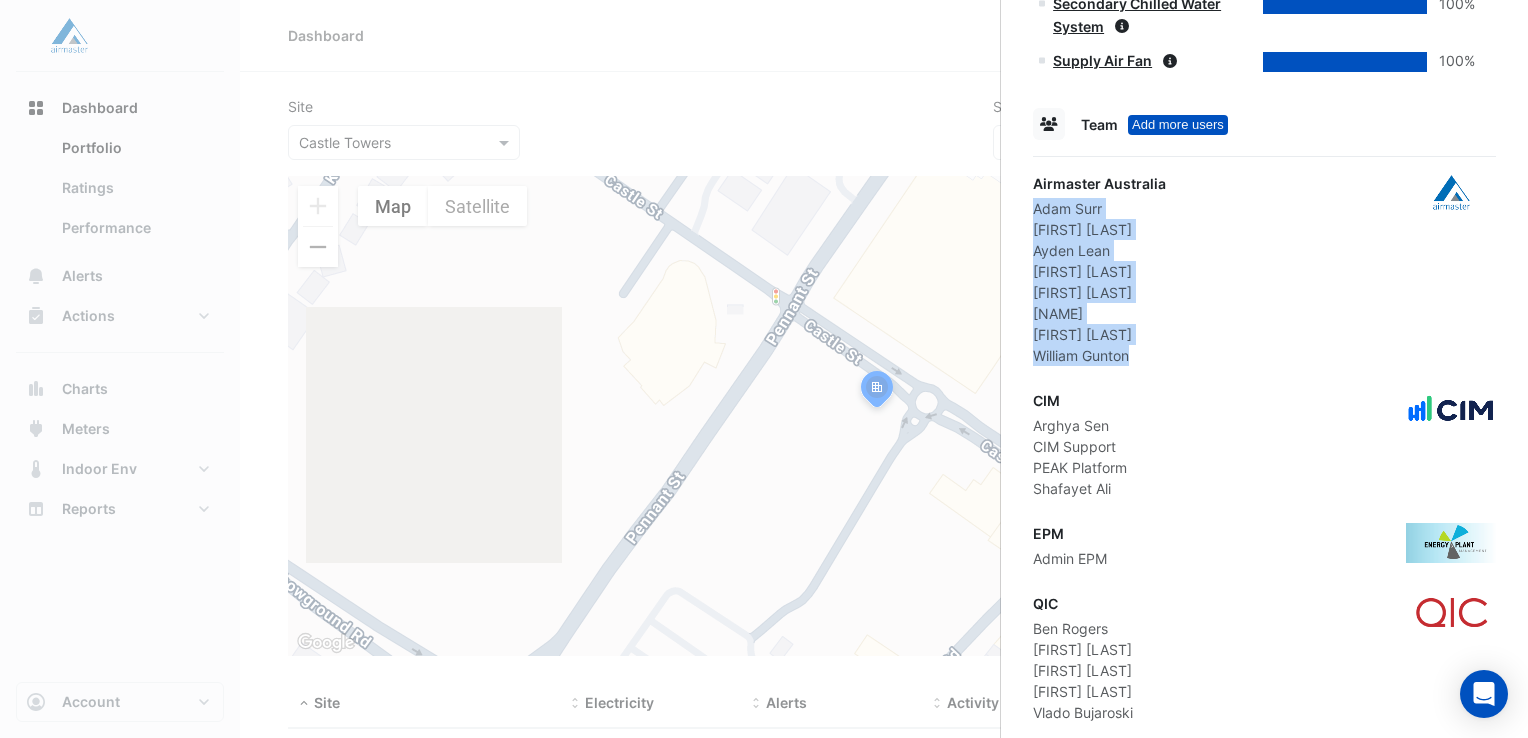 click on "Airmaster Australia
[FIRST] [LAST] [FIRST] [LAST] [FIRST] [LAST] [FIRST] [LAST] [FIRST] [LAST] [FIRST] [LAST] [FIRST] [LAST] [FIRST] [LAST]" 